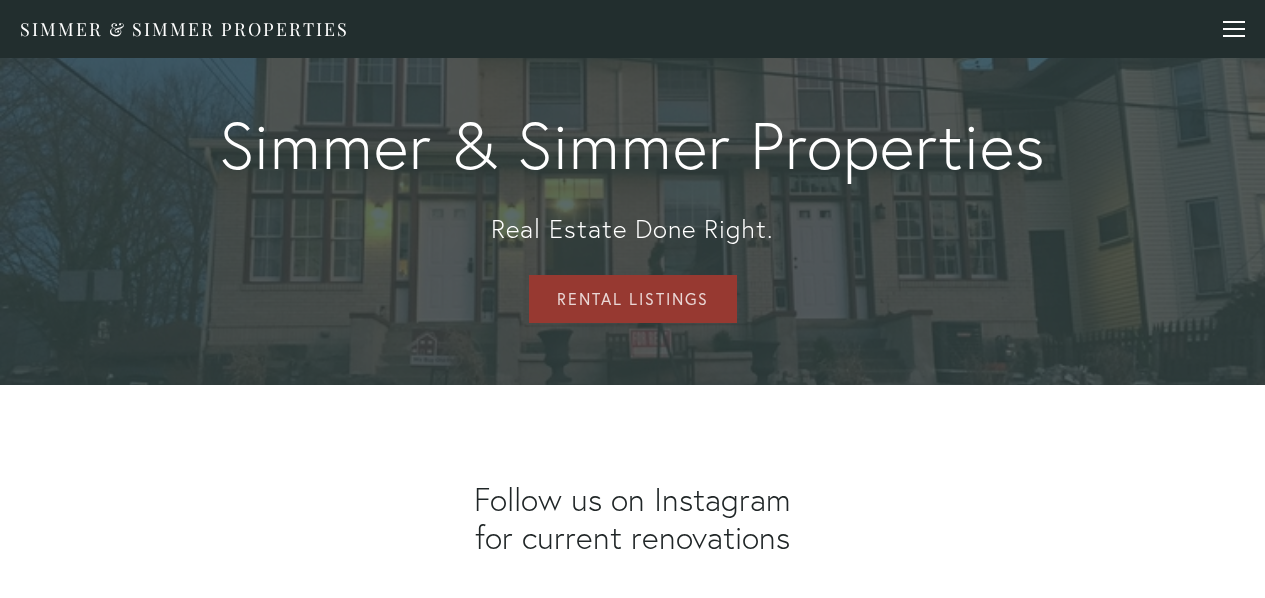 scroll, scrollTop: 0, scrollLeft: 0, axis: both 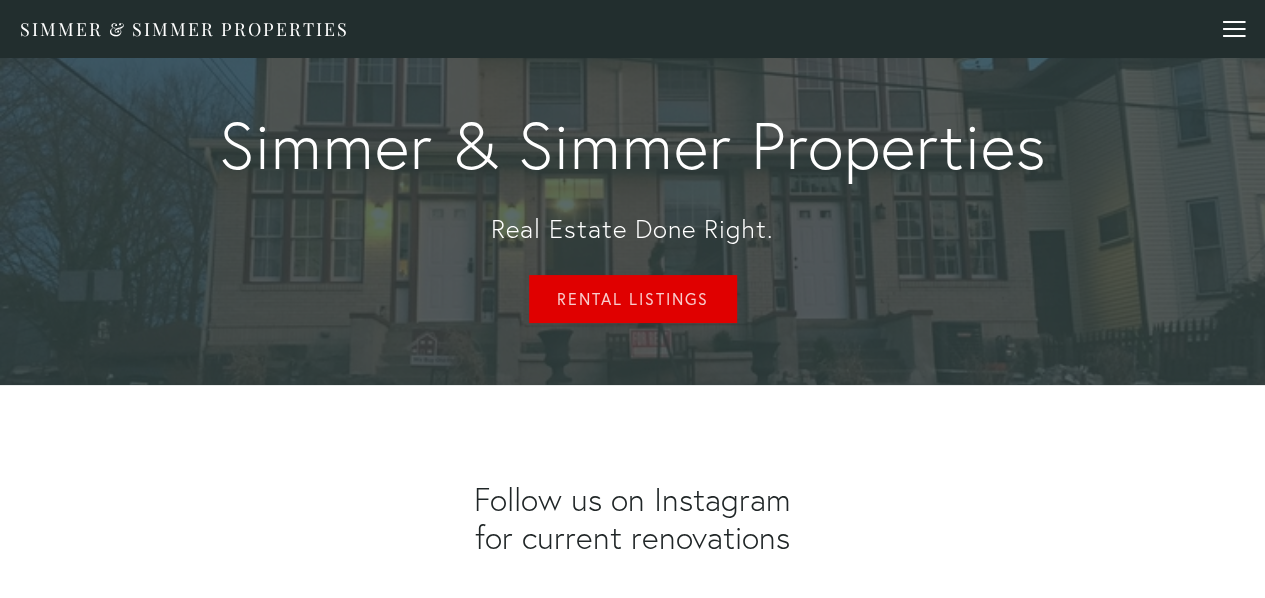 click on "Rental Listings" at bounding box center (633, 299) 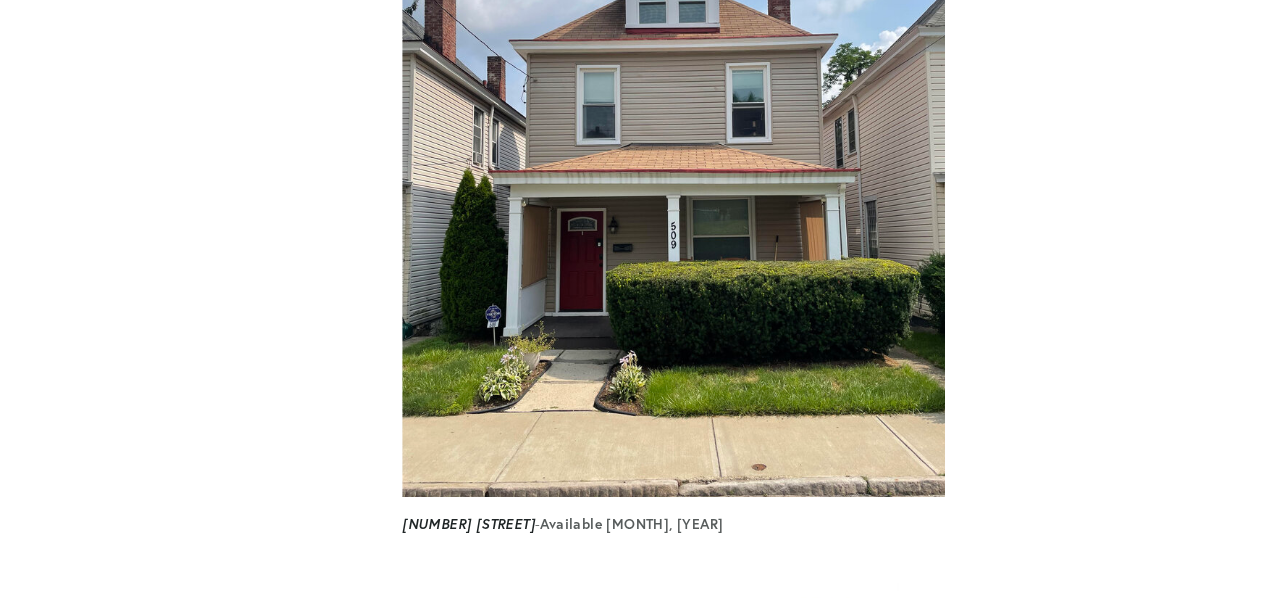 scroll, scrollTop: 600, scrollLeft: 0, axis: vertical 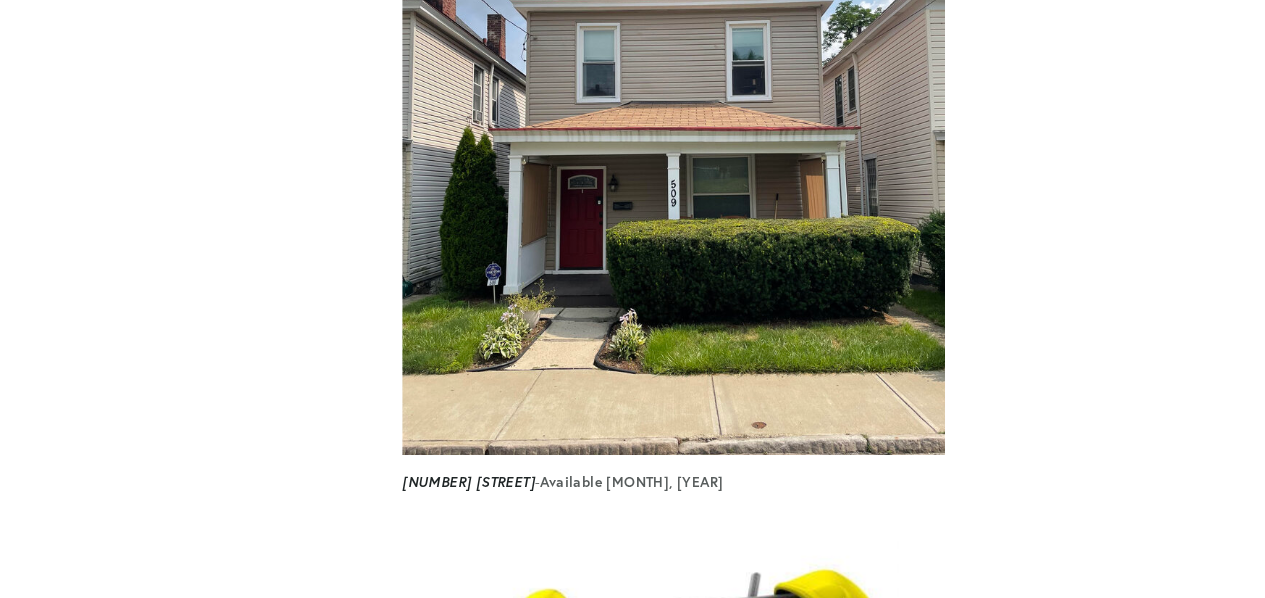 click at bounding box center (673, 151) 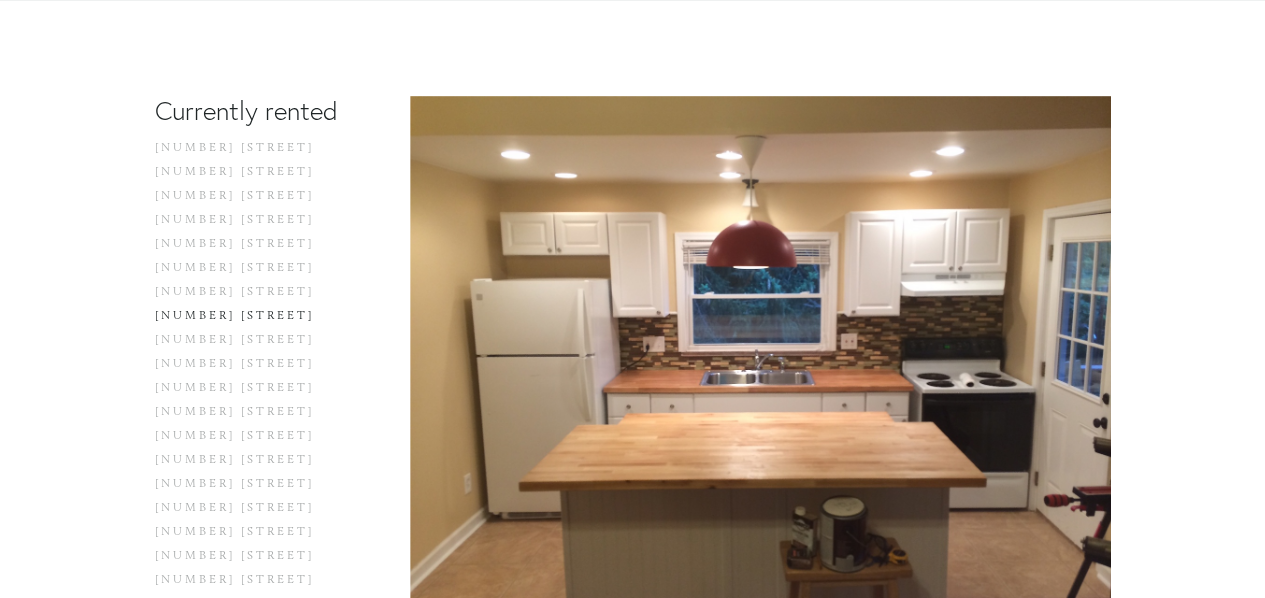 scroll, scrollTop: 300, scrollLeft: 0, axis: vertical 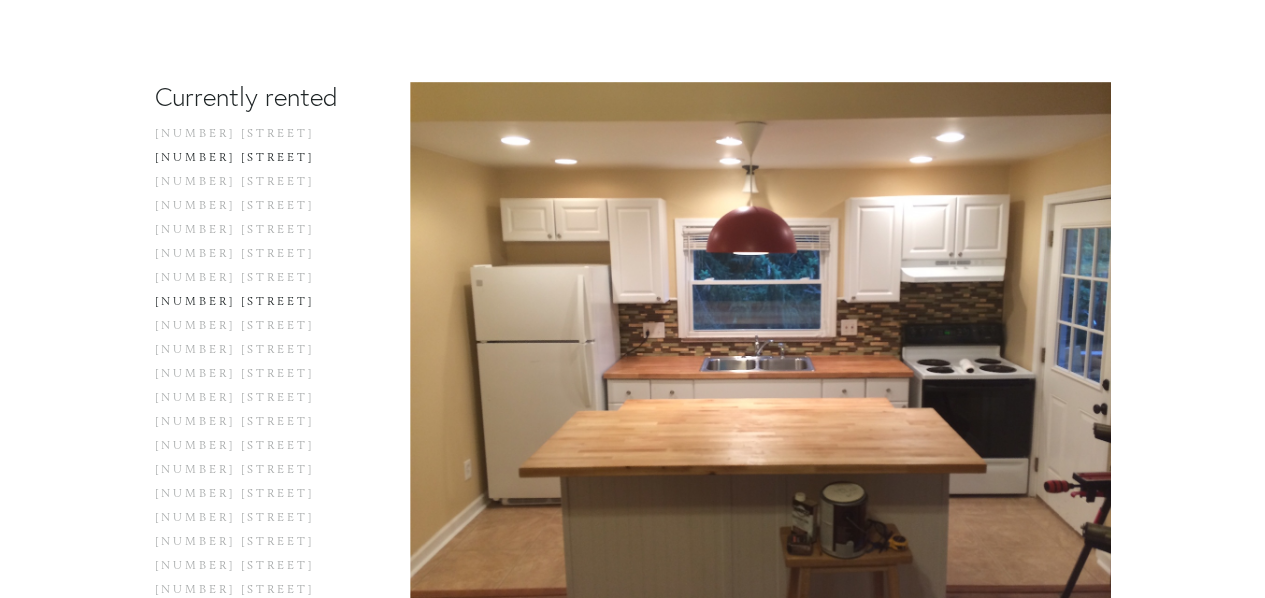 click on "[NUMBER] [STREET]" at bounding box center (250, 162) 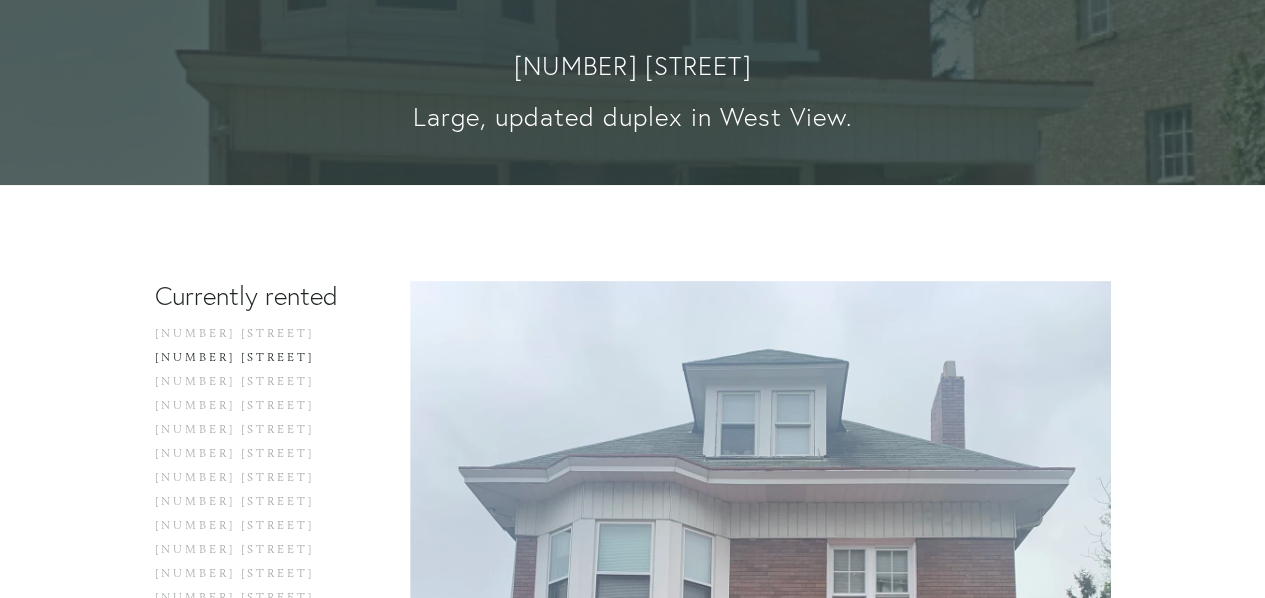 scroll, scrollTop: 0, scrollLeft: 0, axis: both 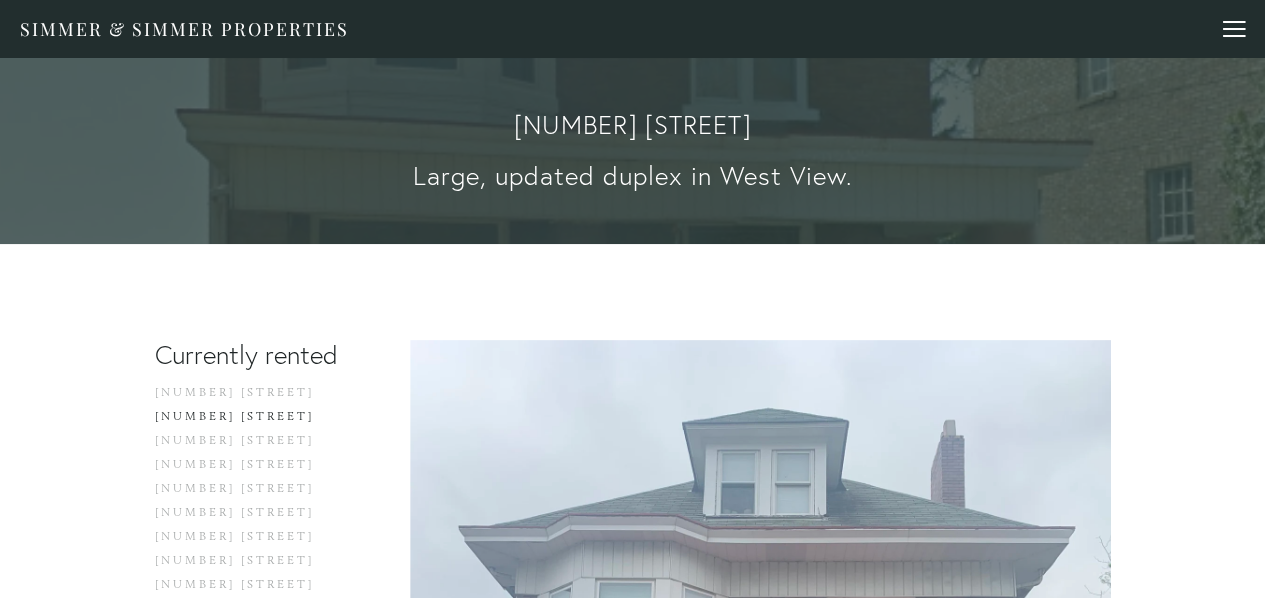 click on "Simmer & Simmer Properties" at bounding box center (184, 29) 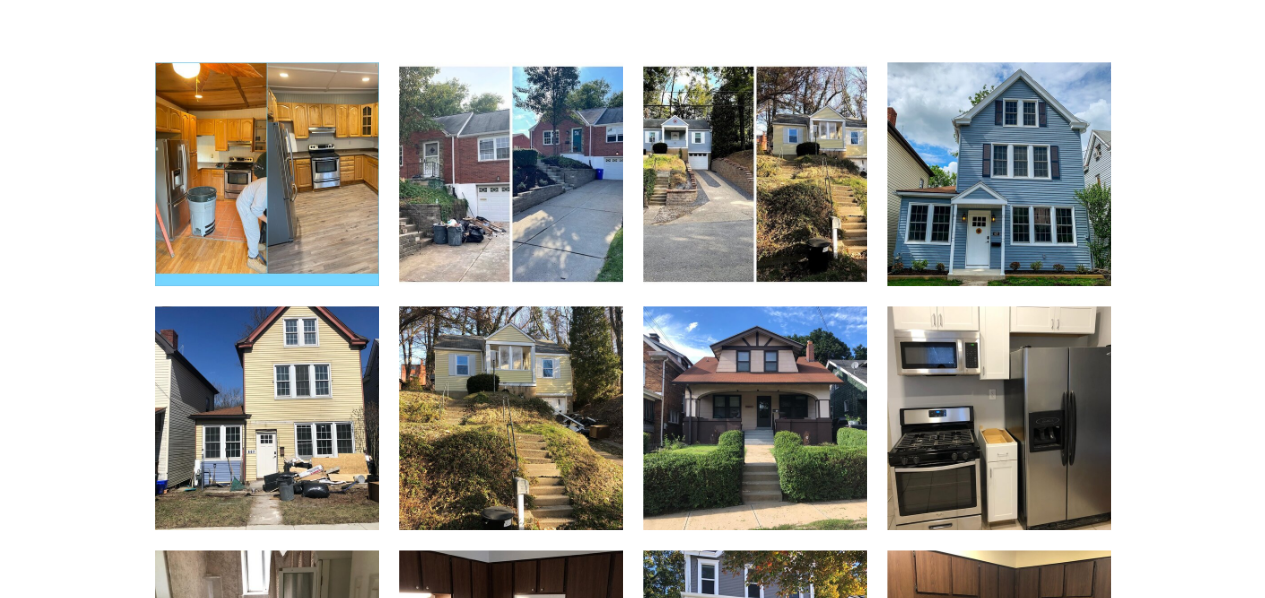 scroll, scrollTop: 100, scrollLeft: 0, axis: vertical 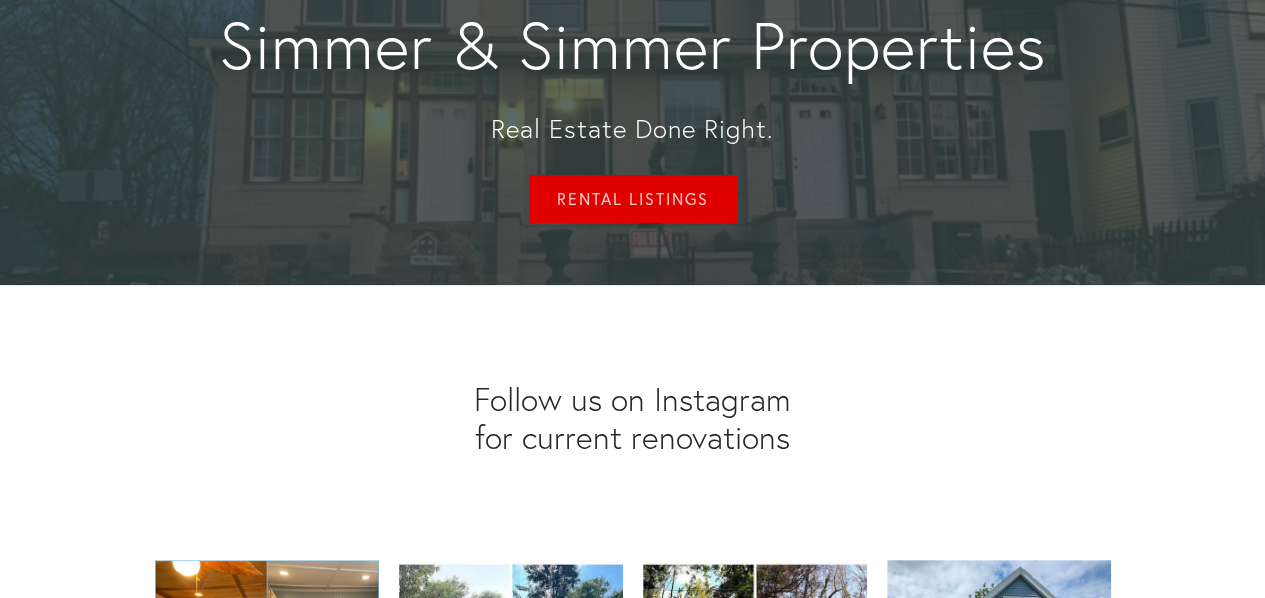 click on "Rental Listings" at bounding box center (633, 199) 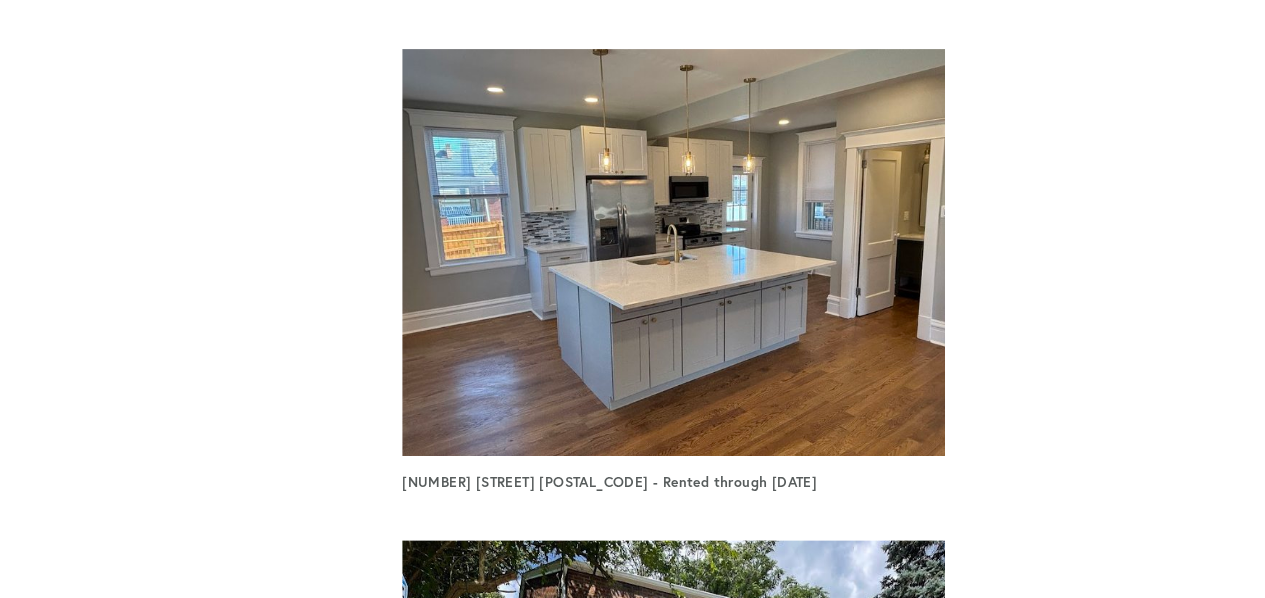 scroll, scrollTop: 4000, scrollLeft: 0, axis: vertical 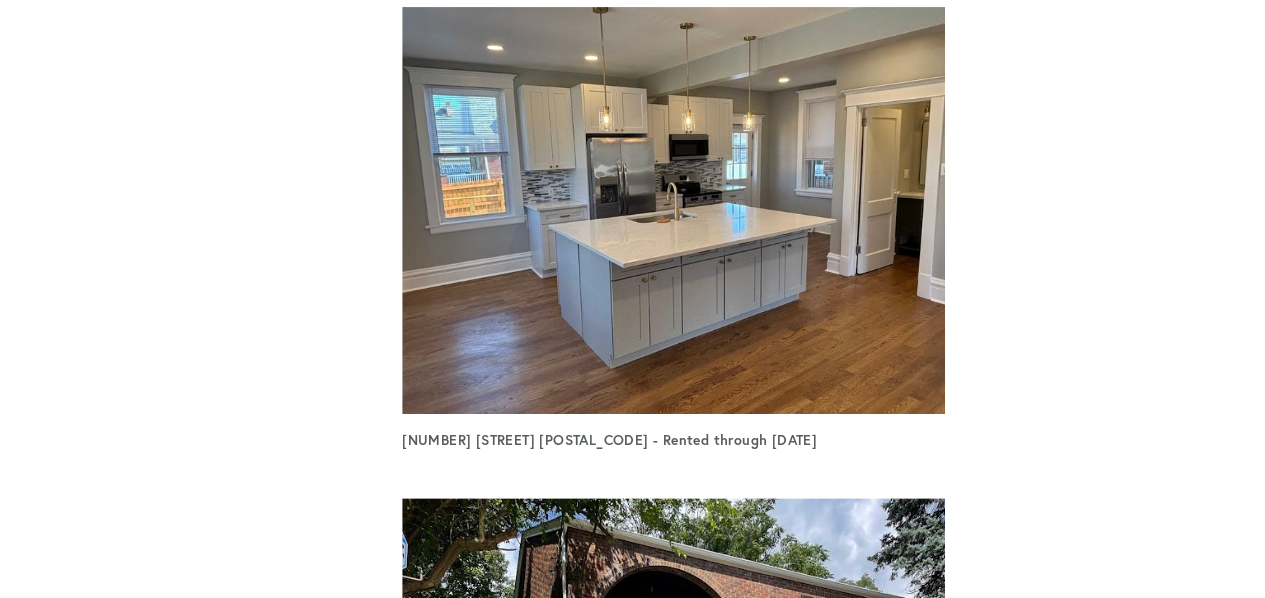 click at bounding box center (673, 211) 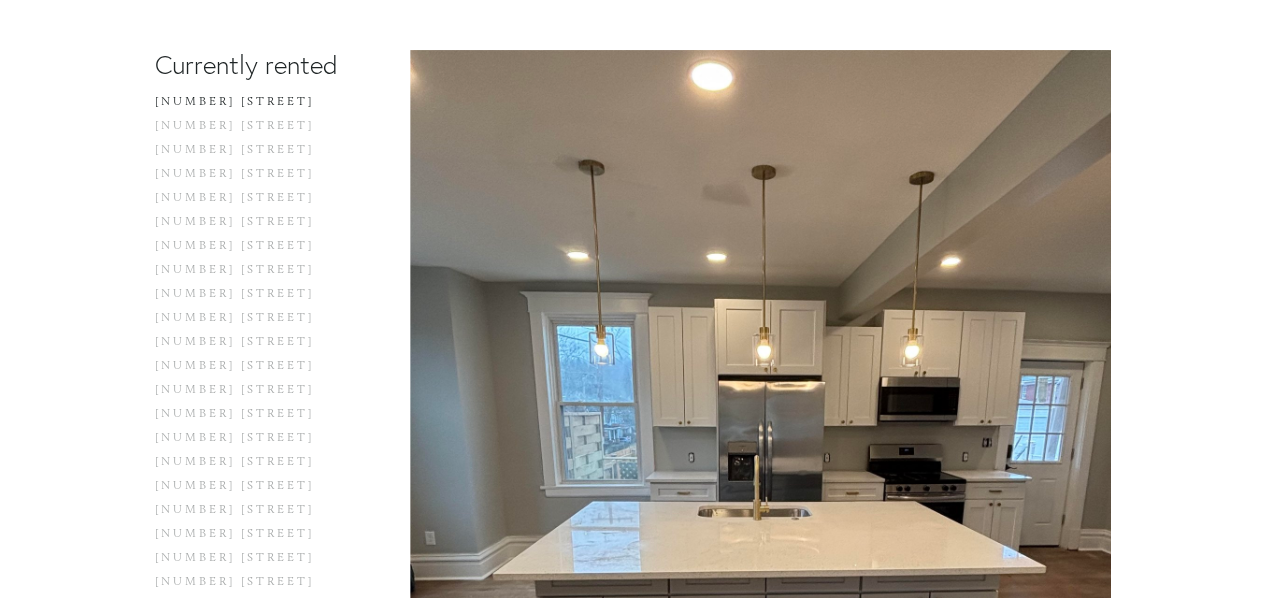 scroll, scrollTop: 0, scrollLeft: 0, axis: both 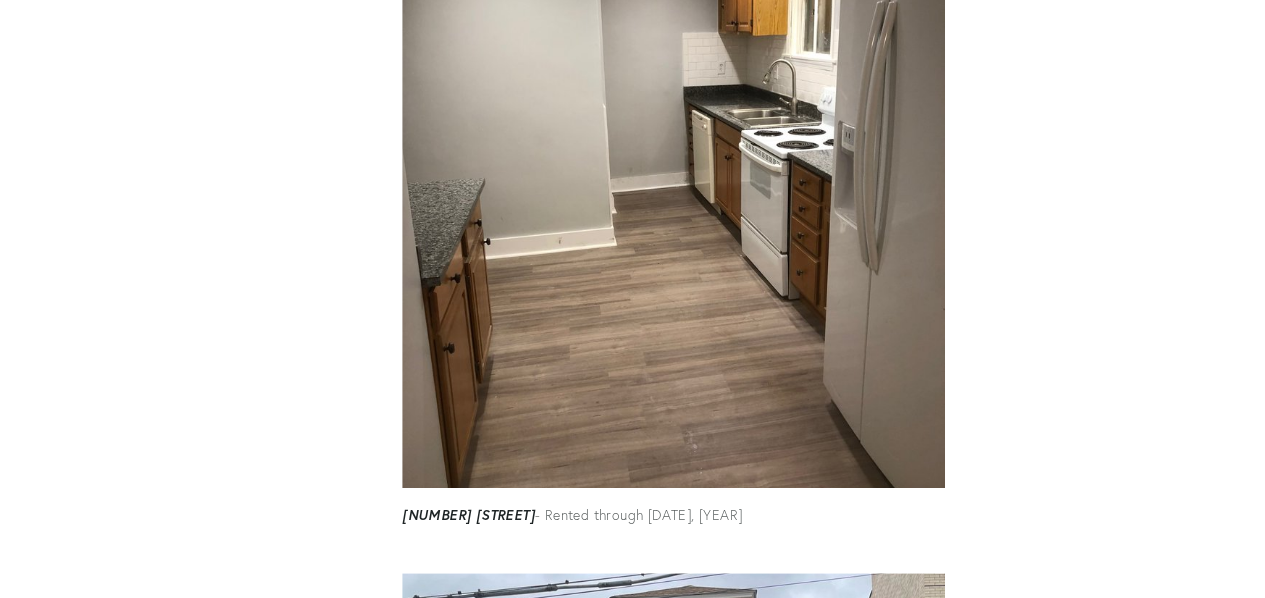 click at bounding box center [673, 175] 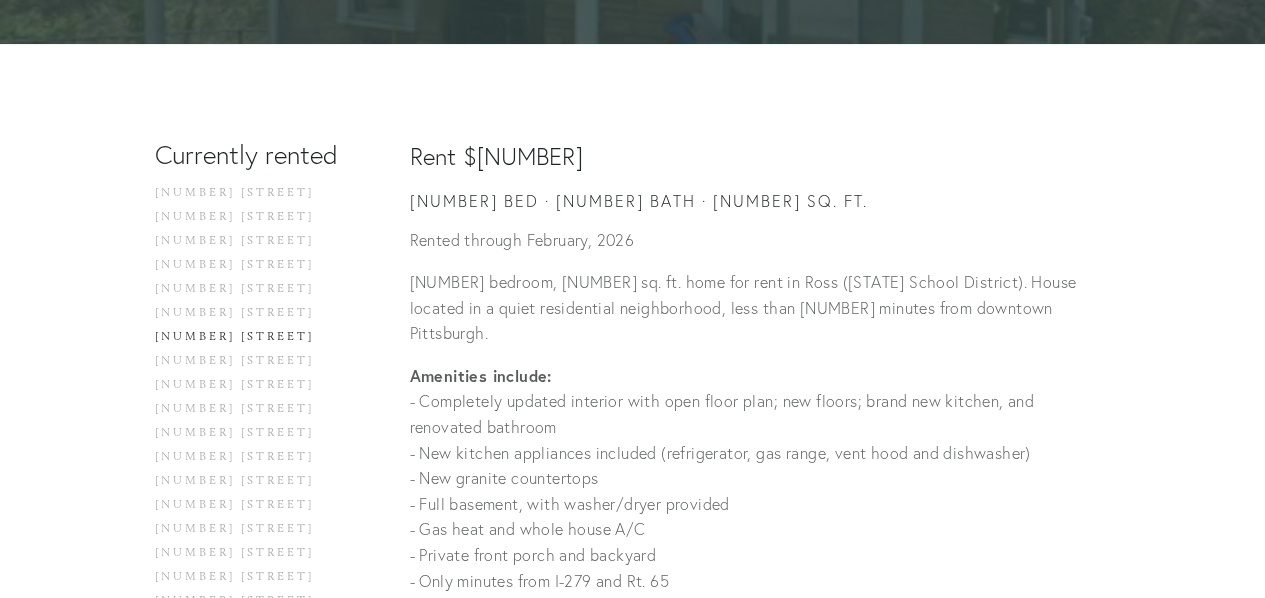 scroll, scrollTop: 100, scrollLeft: 0, axis: vertical 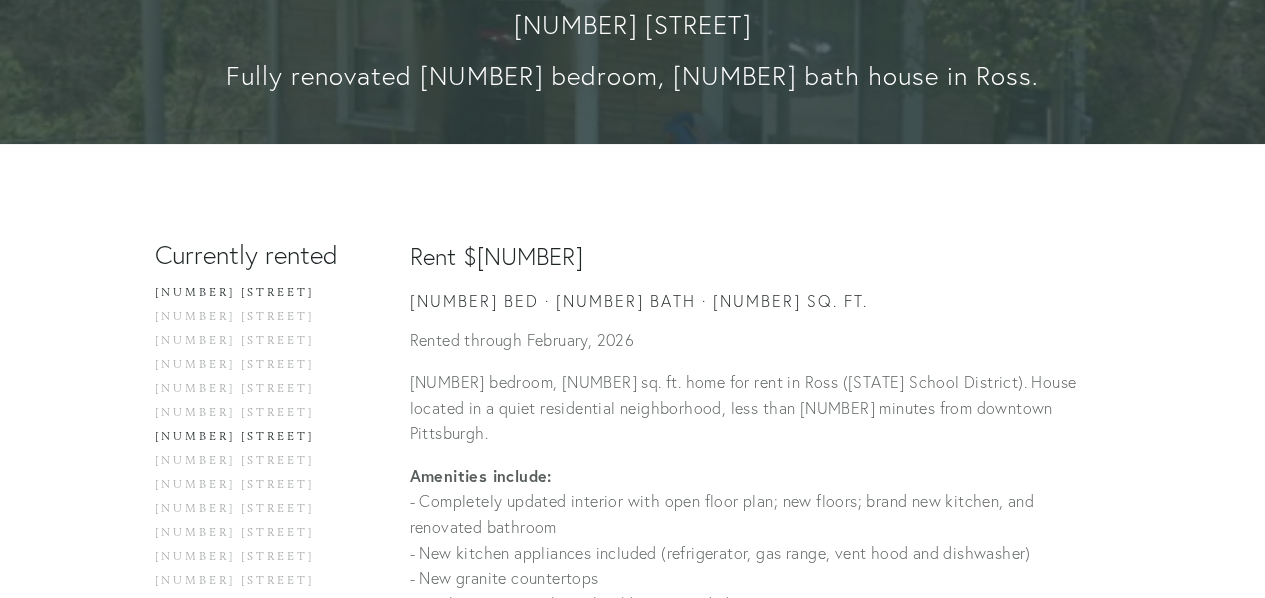 click on "[NUMBER] [STREET]" at bounding box center (250, 297) 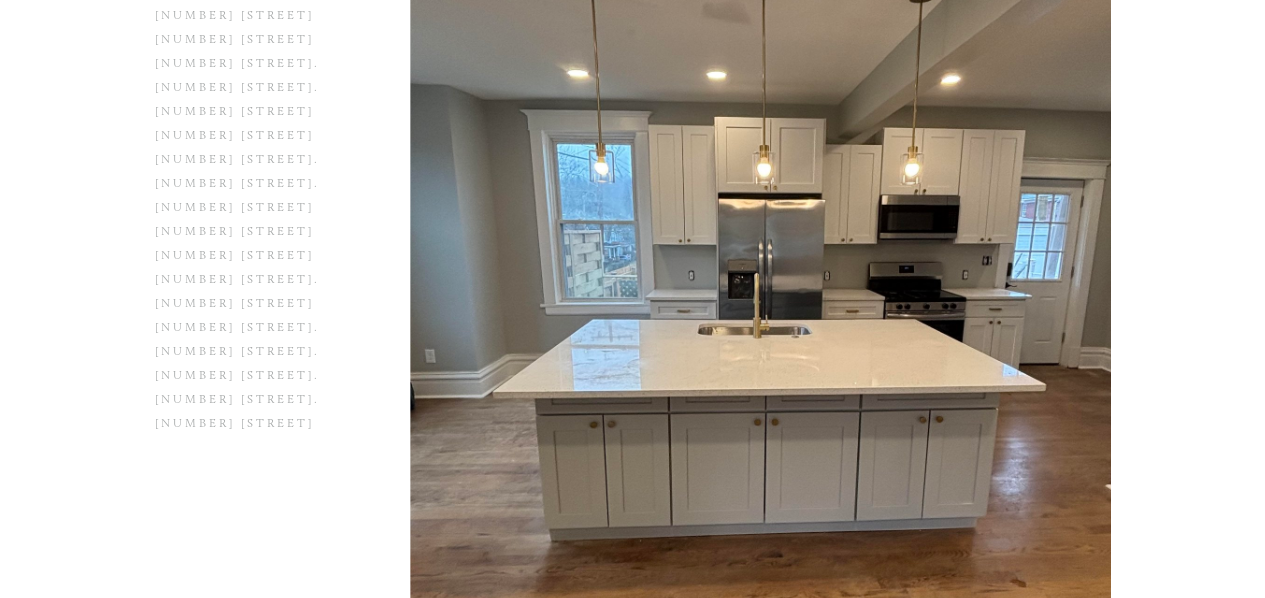 scroll, scrollTop: 0, scrollLeft: 0, axis: both 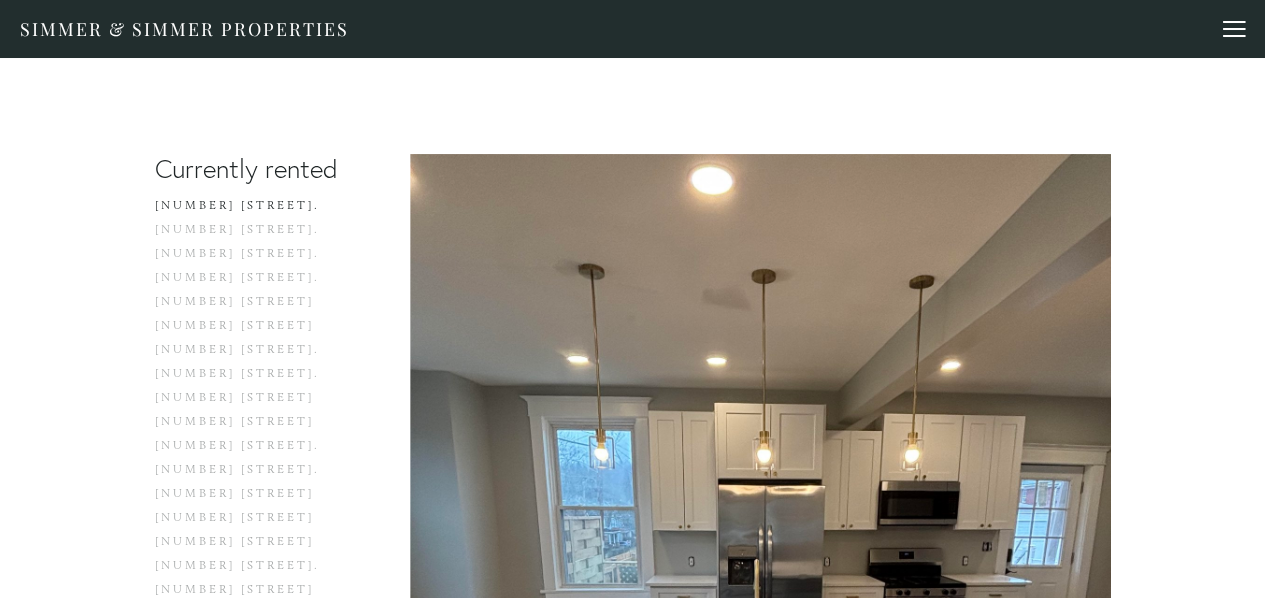 click on "Simmer & Simmer Properties" at bounding box center [184, 29] 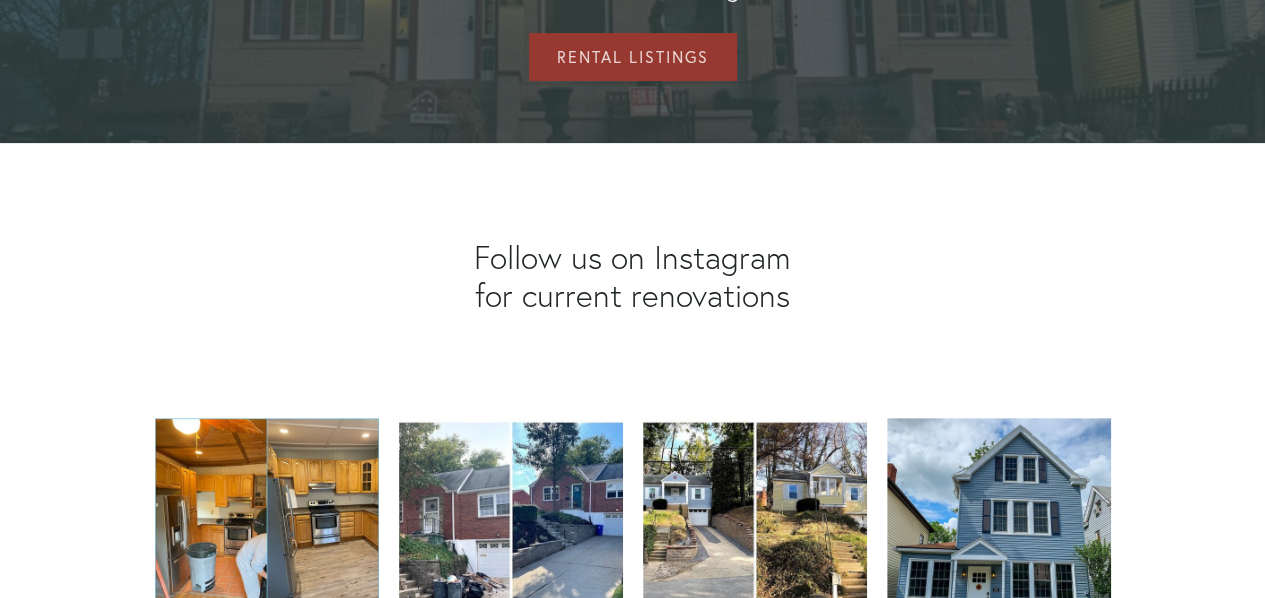 scroll, scrollTop: 0, scrollLeft: 0, axis: both 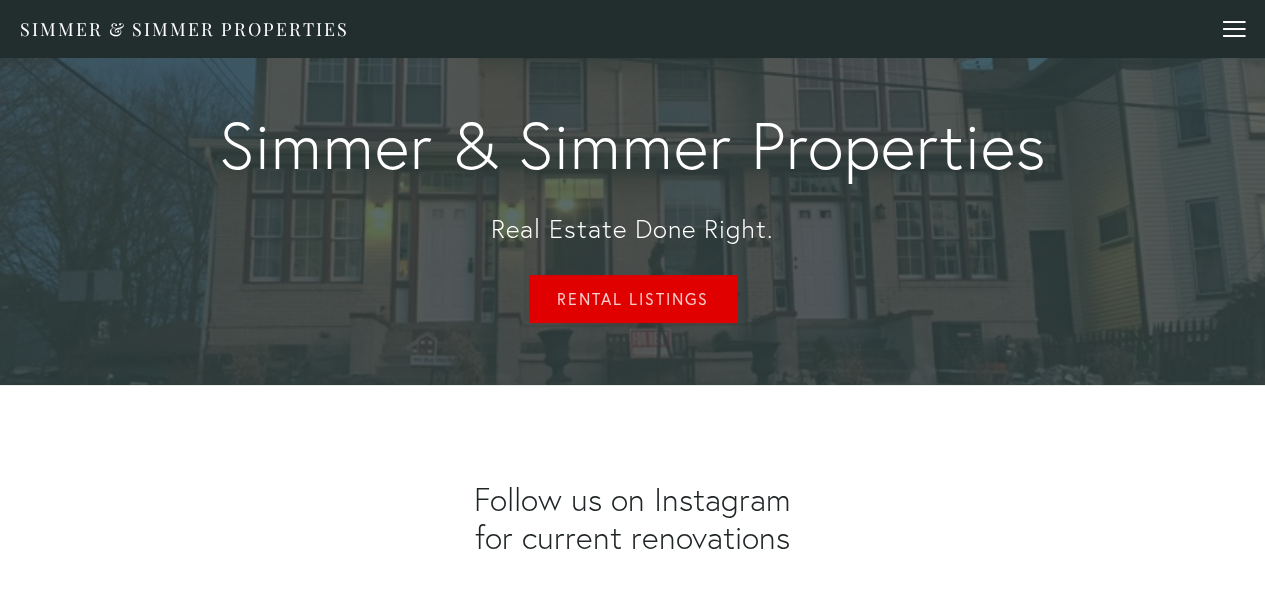 click on "Rental Listings" at bounding box center (633, 299) 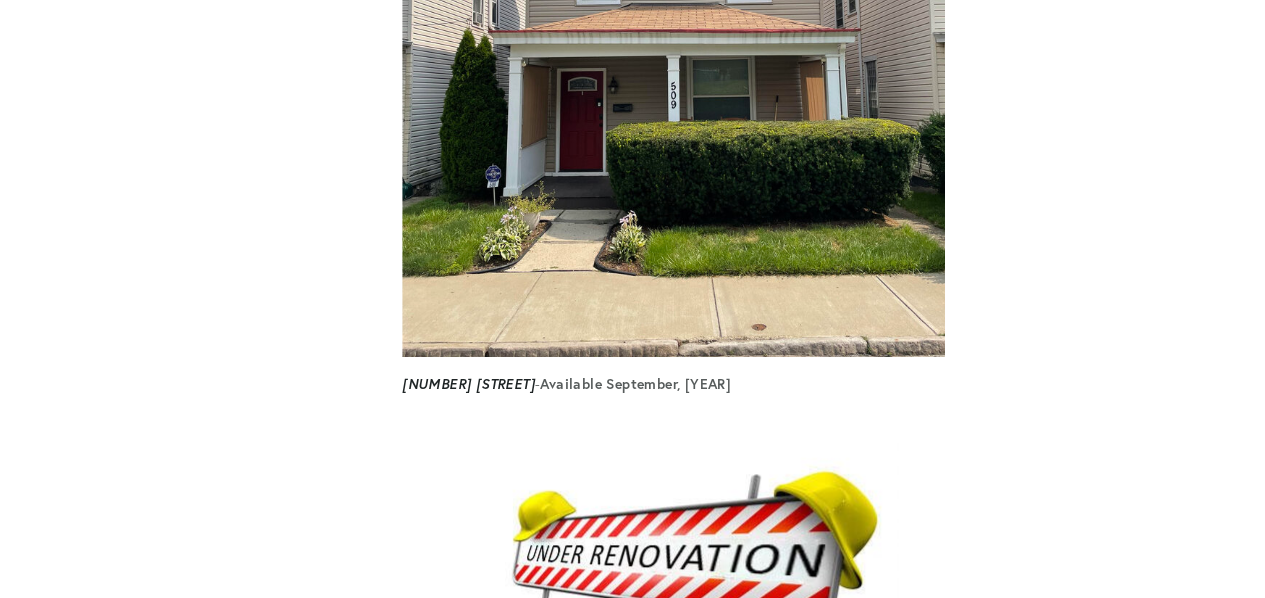scroll, scrollTop: 700, scrollLeft: 0, axis: vertical 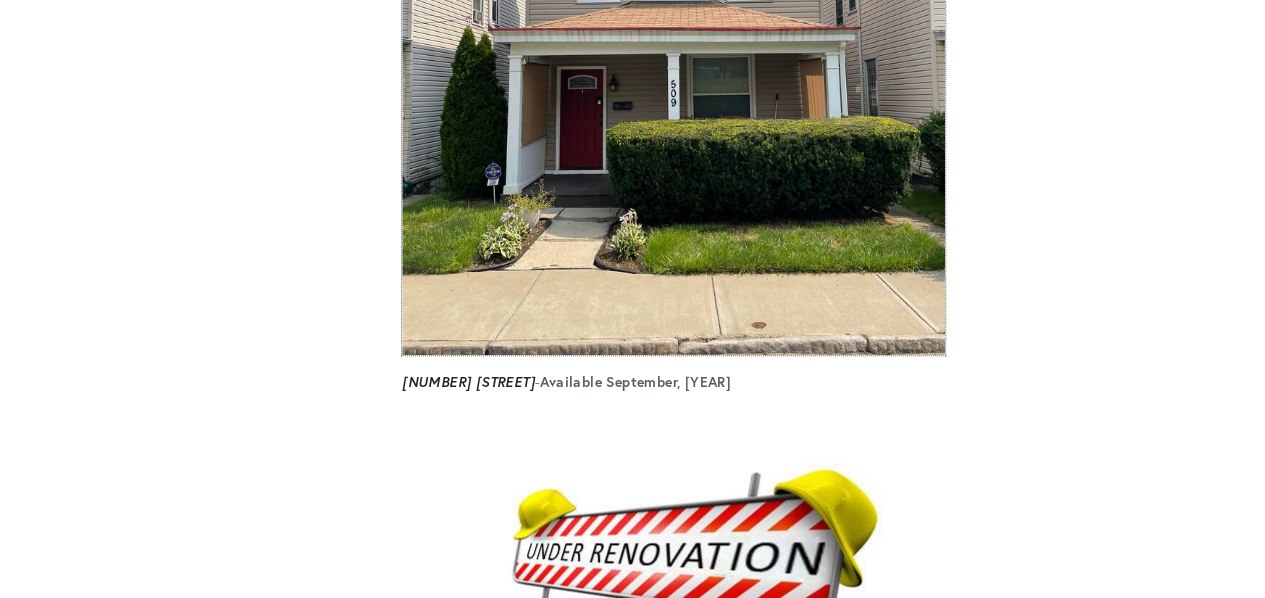 click at bounding box center (673, 51) 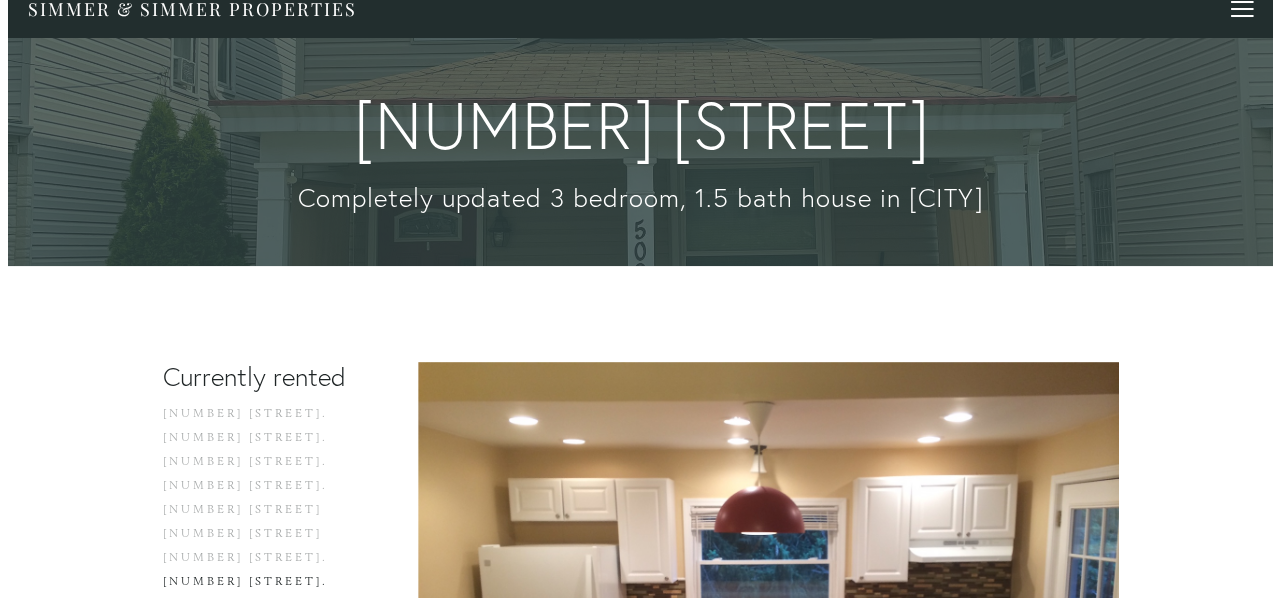 scroll, scrollTop: 0, scrollLeft: 0, axis: both 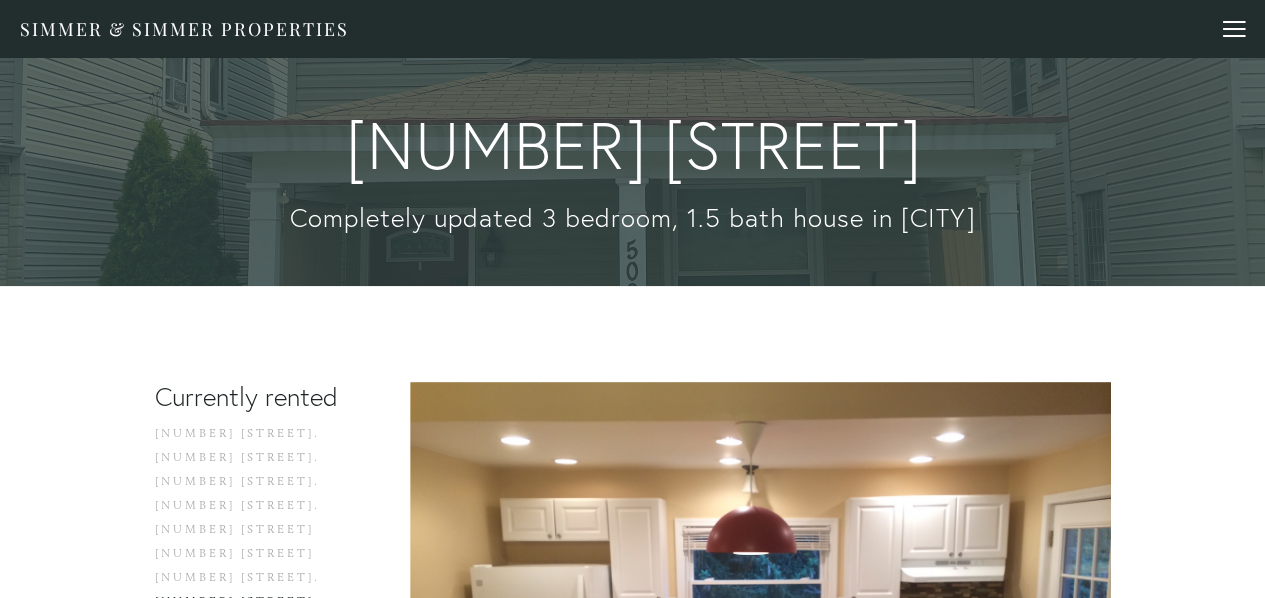 click at bounding box center [1234, 32] 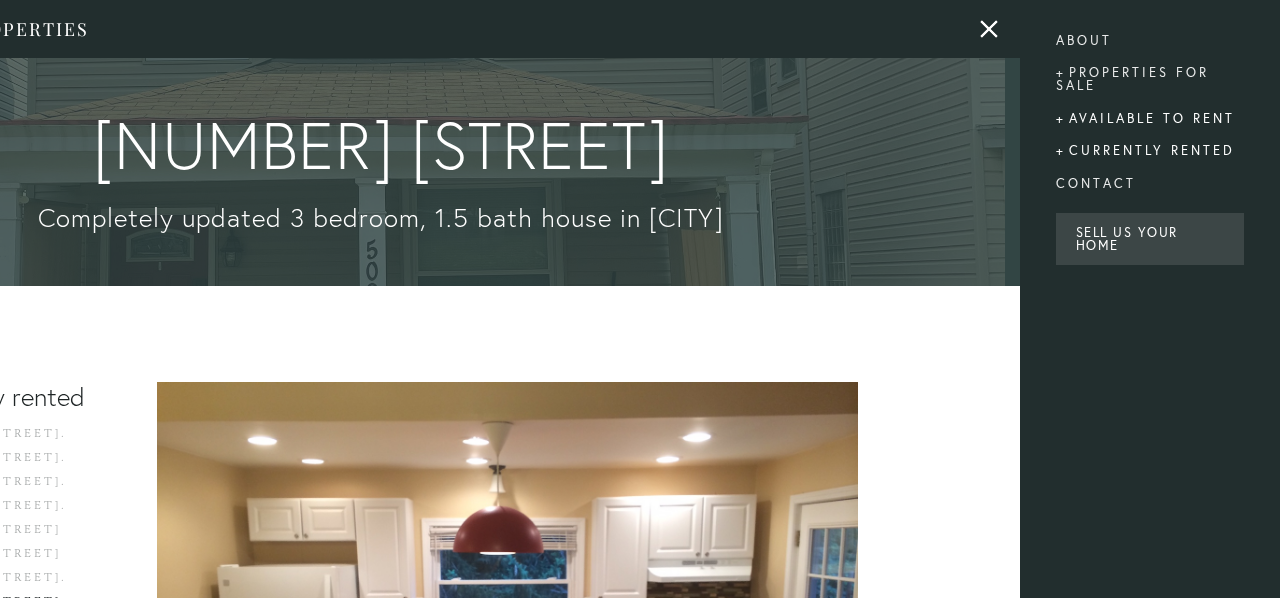 click on "Available to rent" at bounding box center [1150, 118] 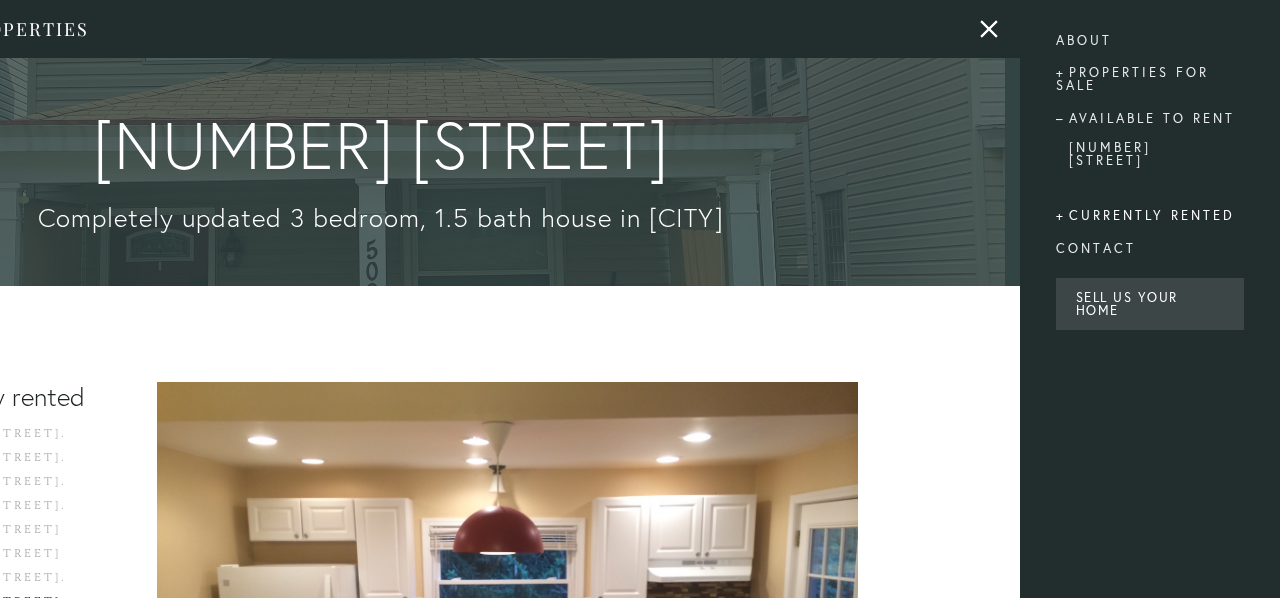 click on "Currently rented" at bounding box center (1150, 216) 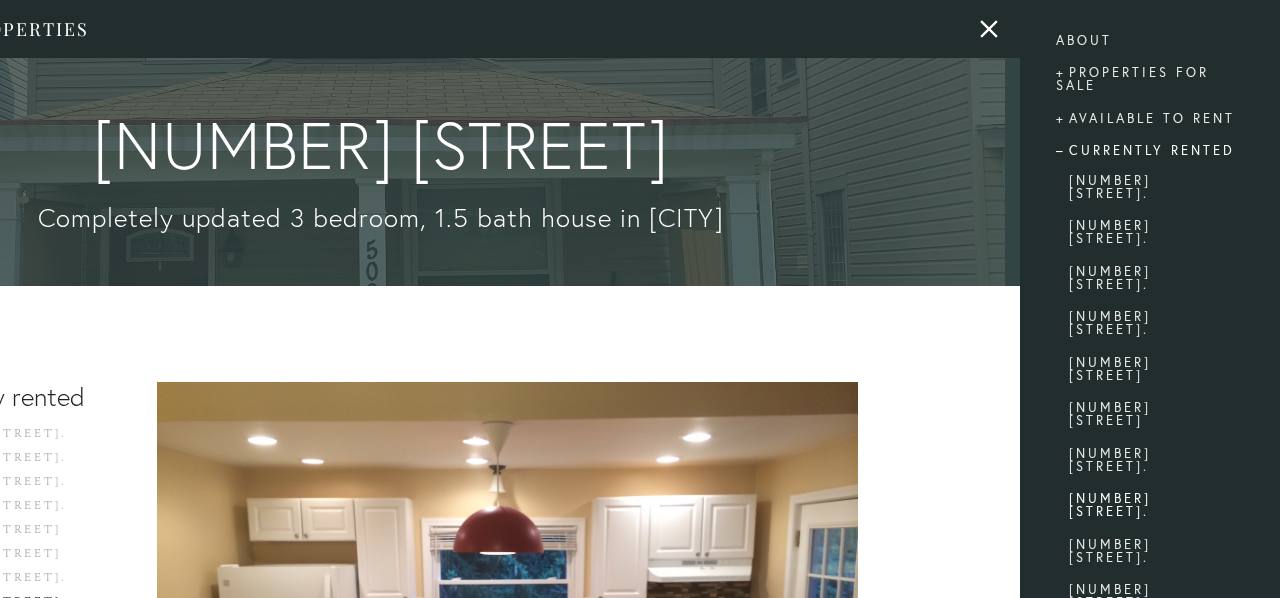 click on "Currently rented" at bounding box center [1150, 151] 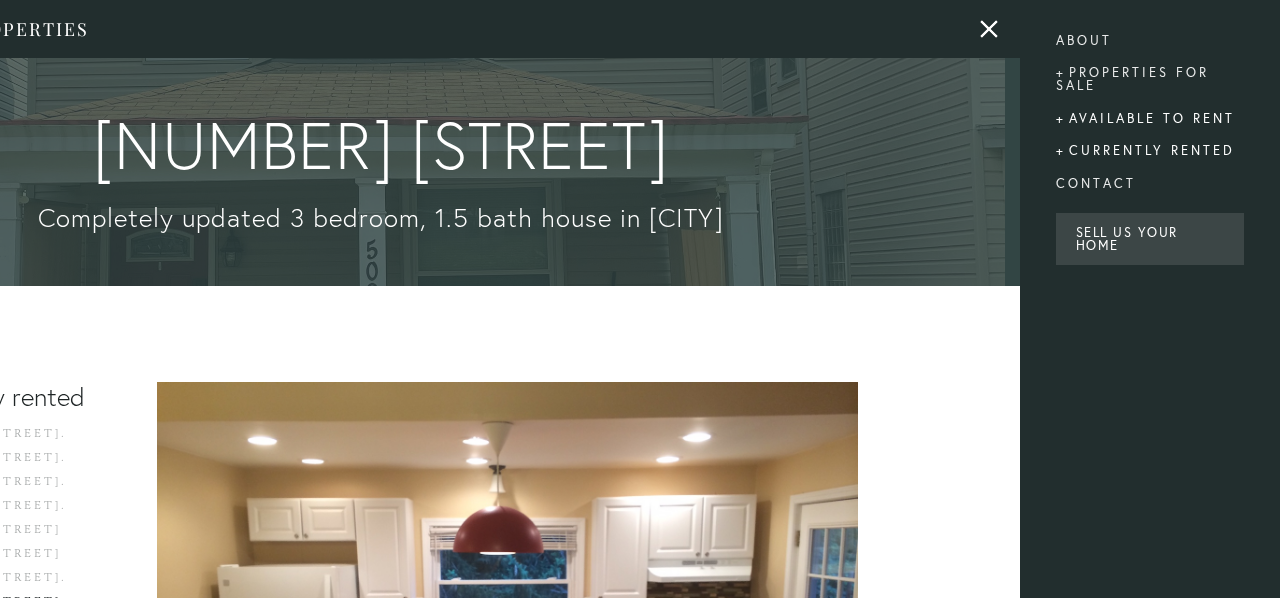 click on "Available to rent" at bounding box center [1150, 118] 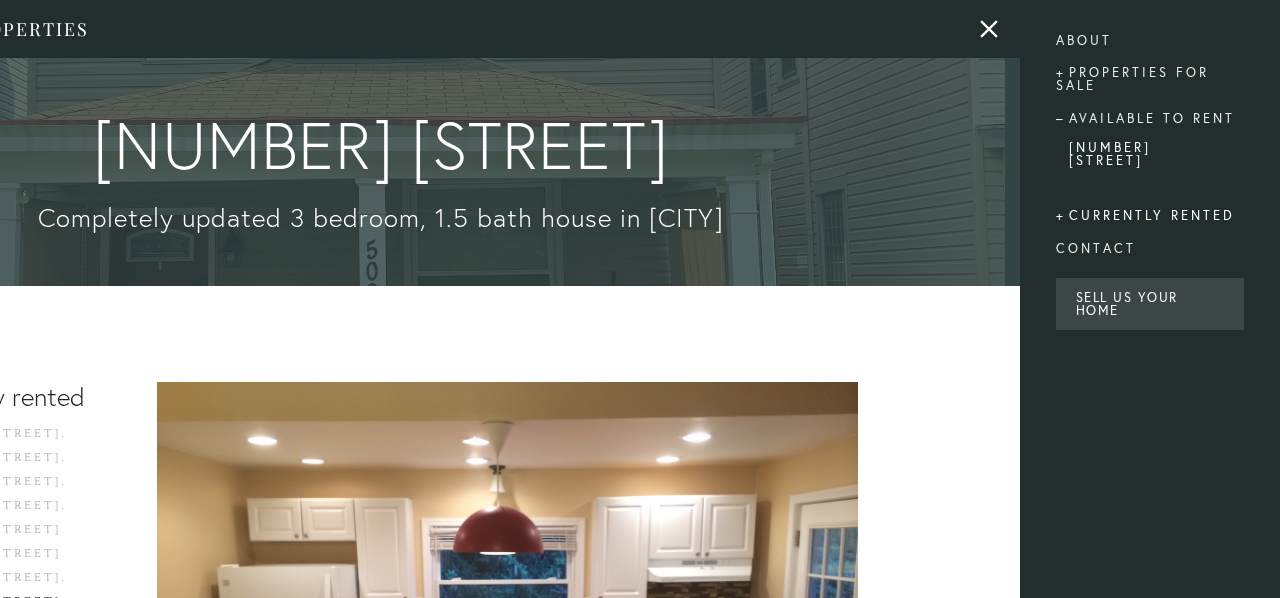 click on "[NUMBER] [STREET]" at bounding box center (1150, 160) 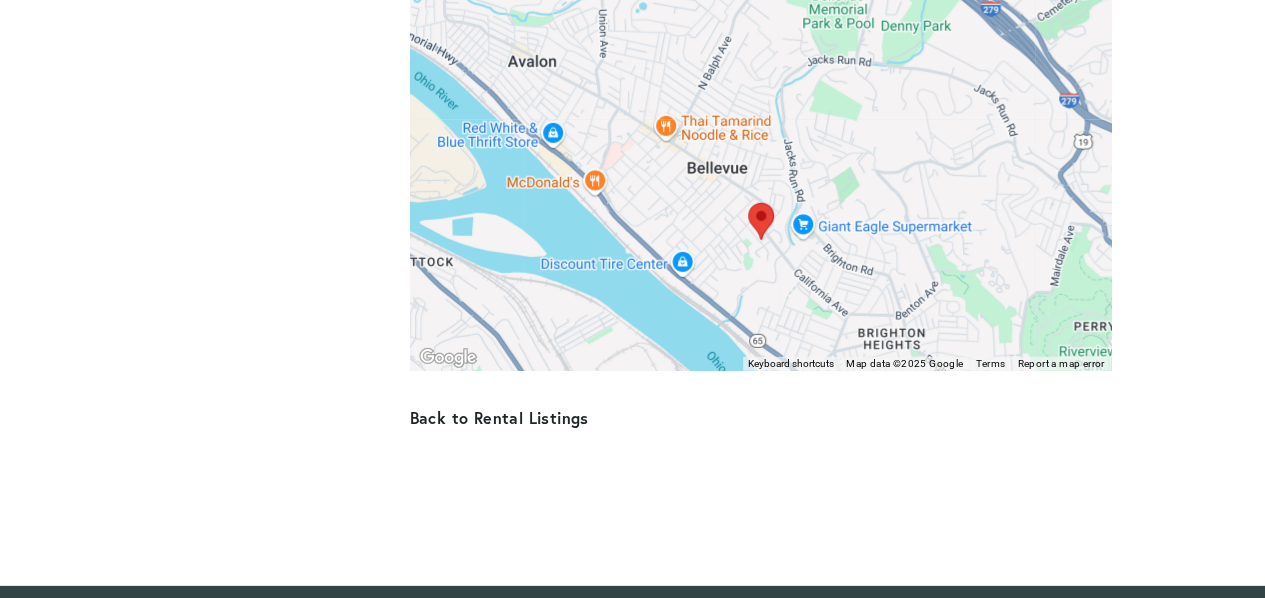 scroll, scrollTop: 2800, scrollLeft: 0, axis: vertical 